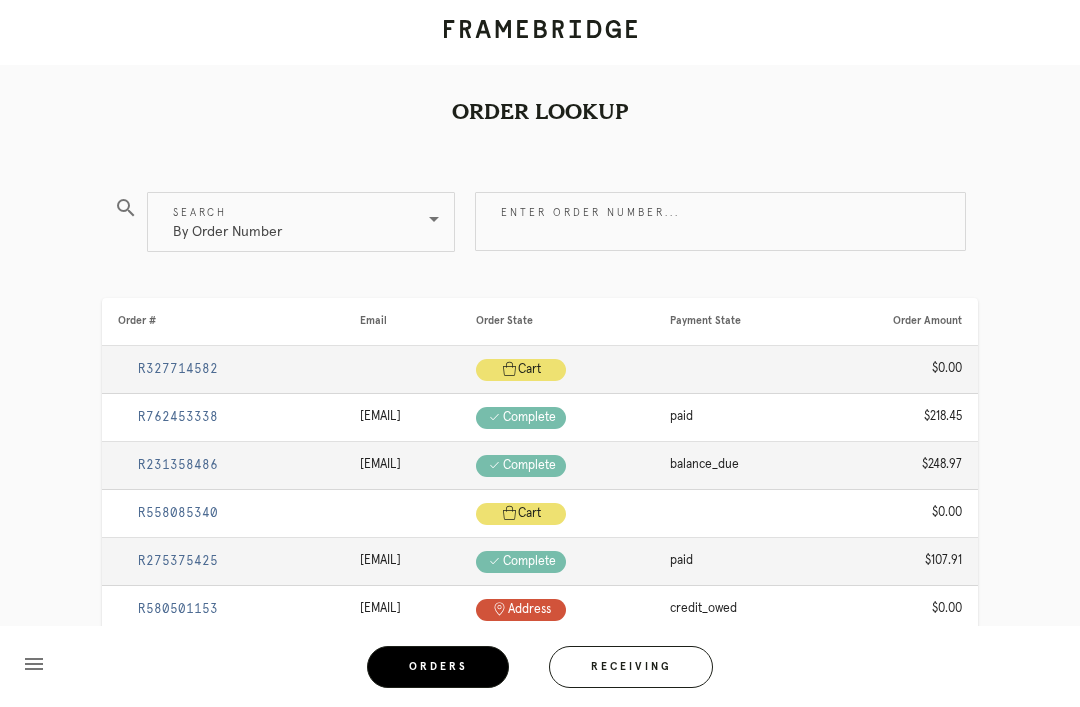 scroll, scrollTop: 0, scrollLeft: 0, axis: both 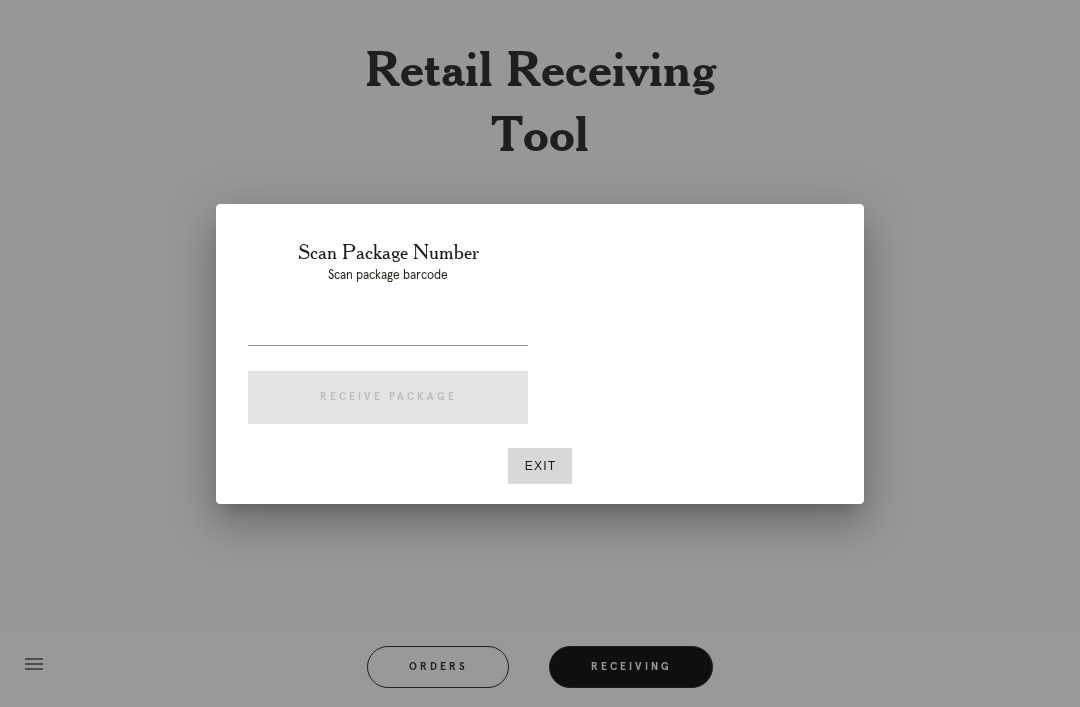 click at bounding box center [540, 353] 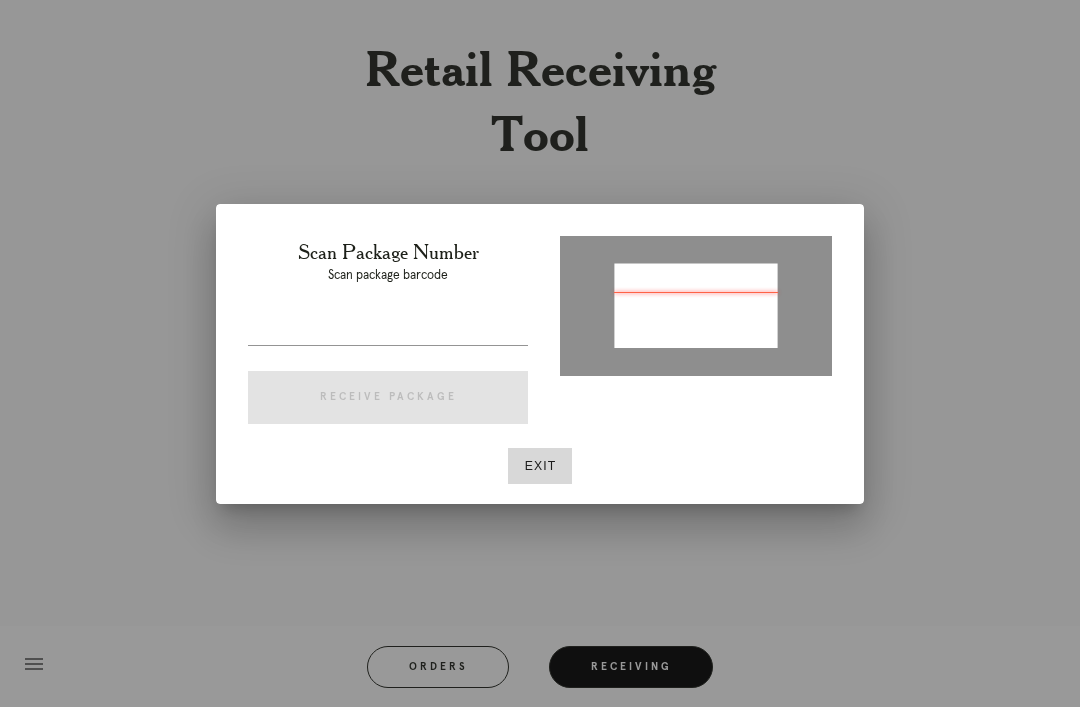 type on "P406619010703544" 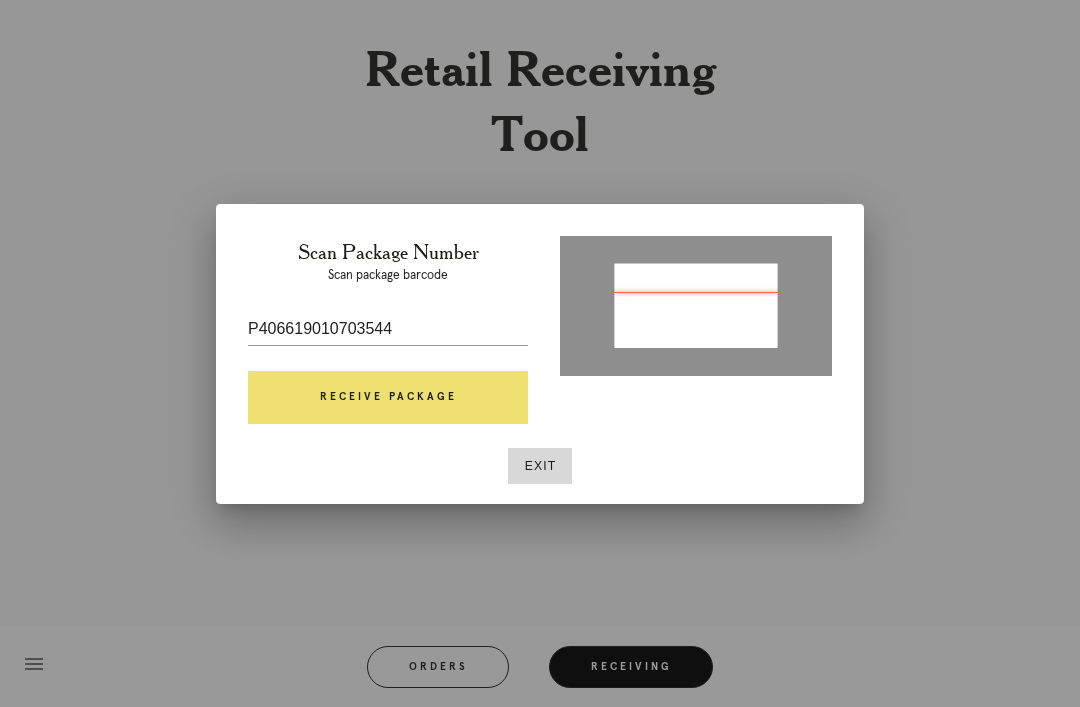 click on "Receive Package" at bounding box center [388, 398] 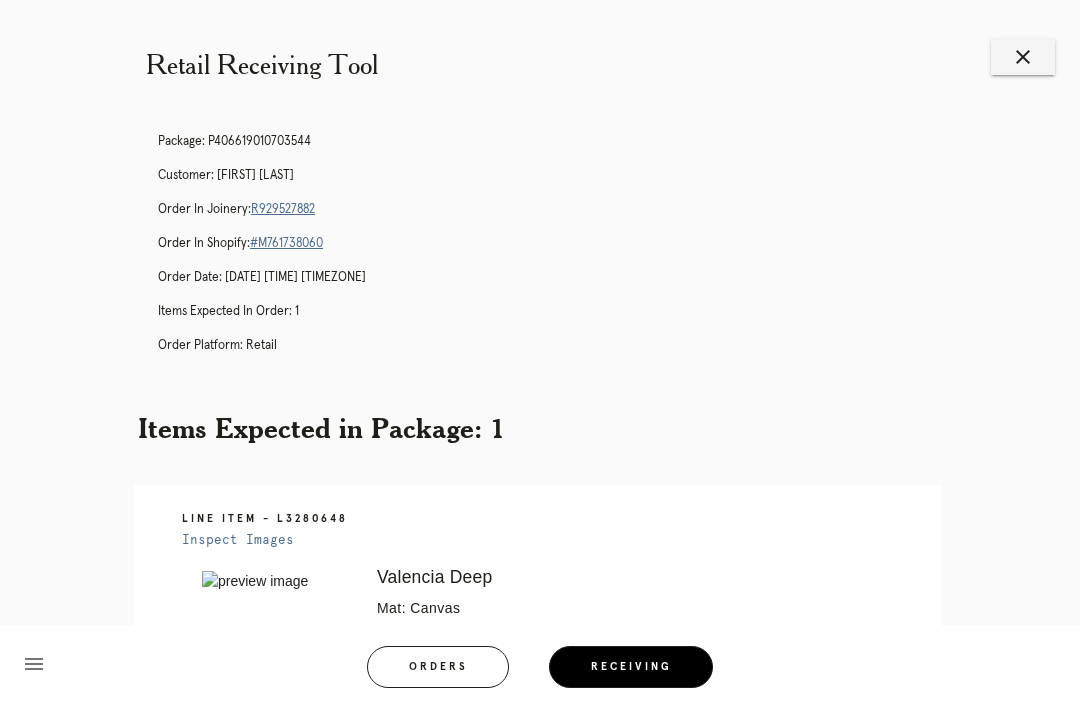 click on "R929527882" at bounding box center (283, 209) 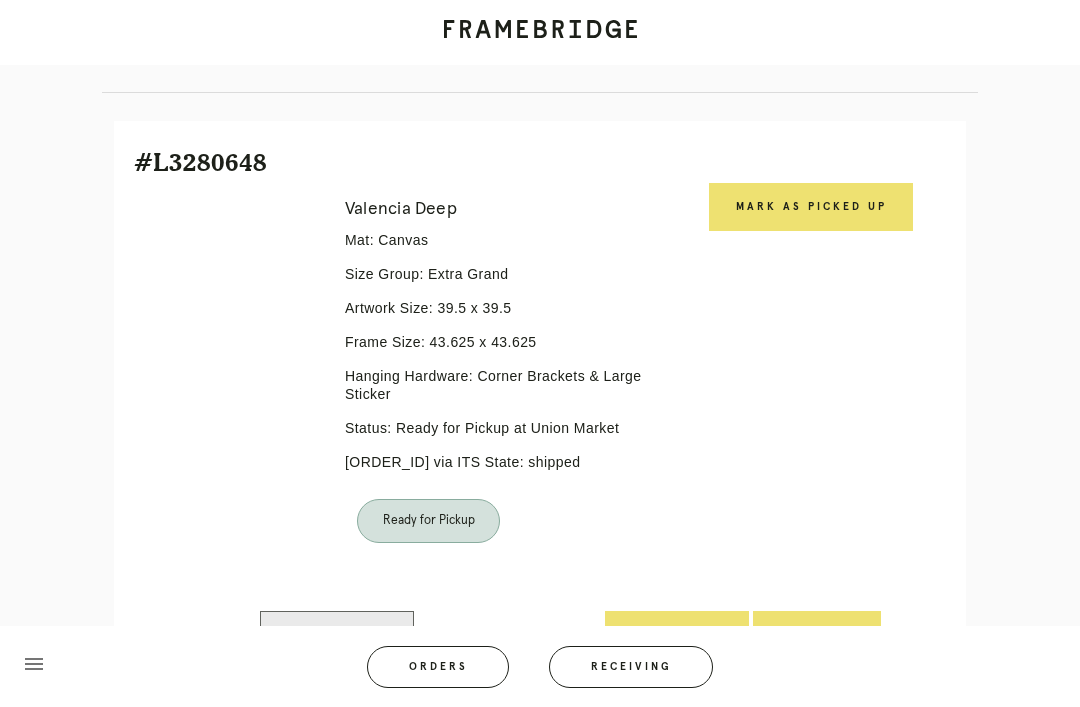 scroll, scrollTop: 414, scrollLeft: 0, axis: vertical 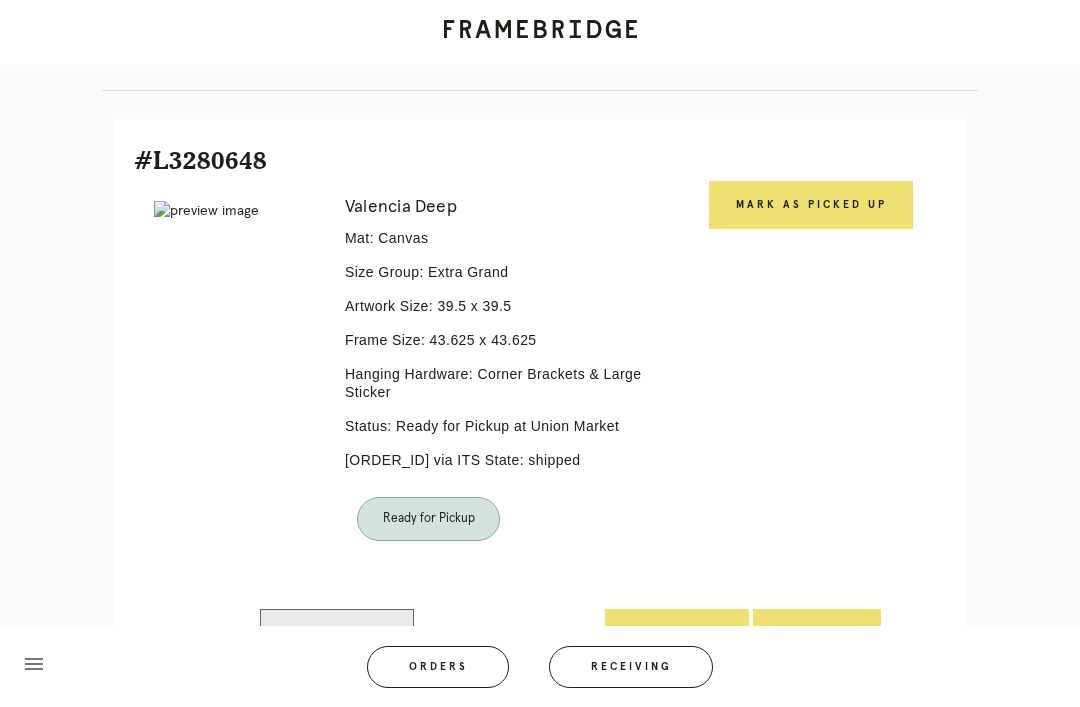 click on "Mark as Picked Up" at bounding box center [811, 205] 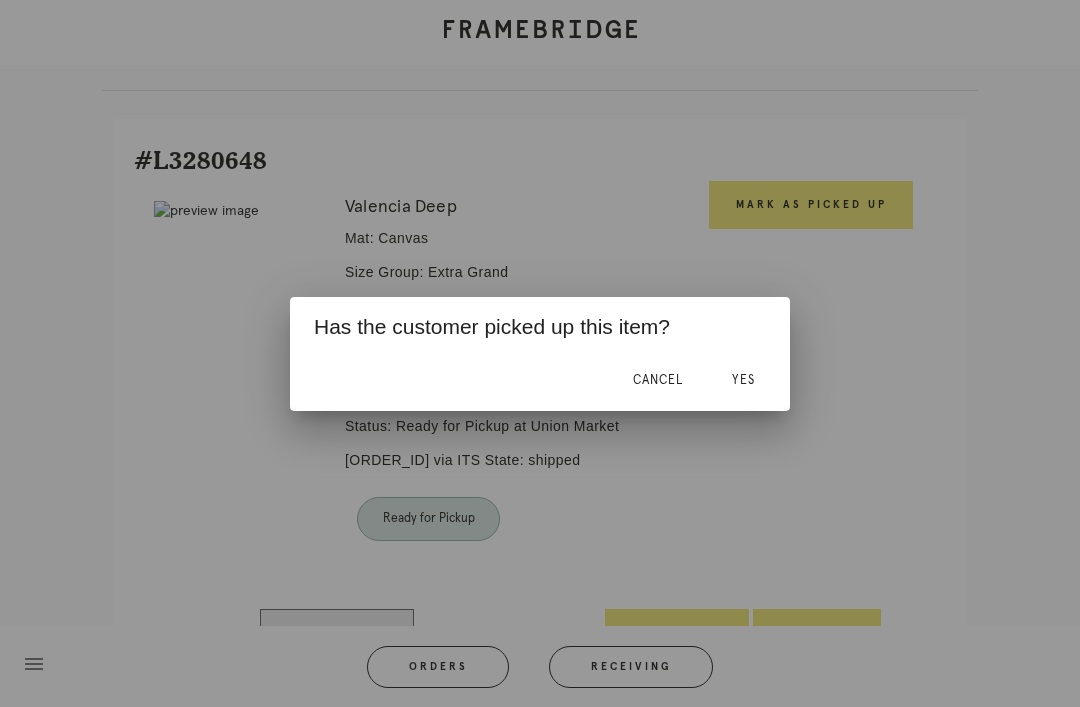 click on "Yes" at bounding box center (743, 381) 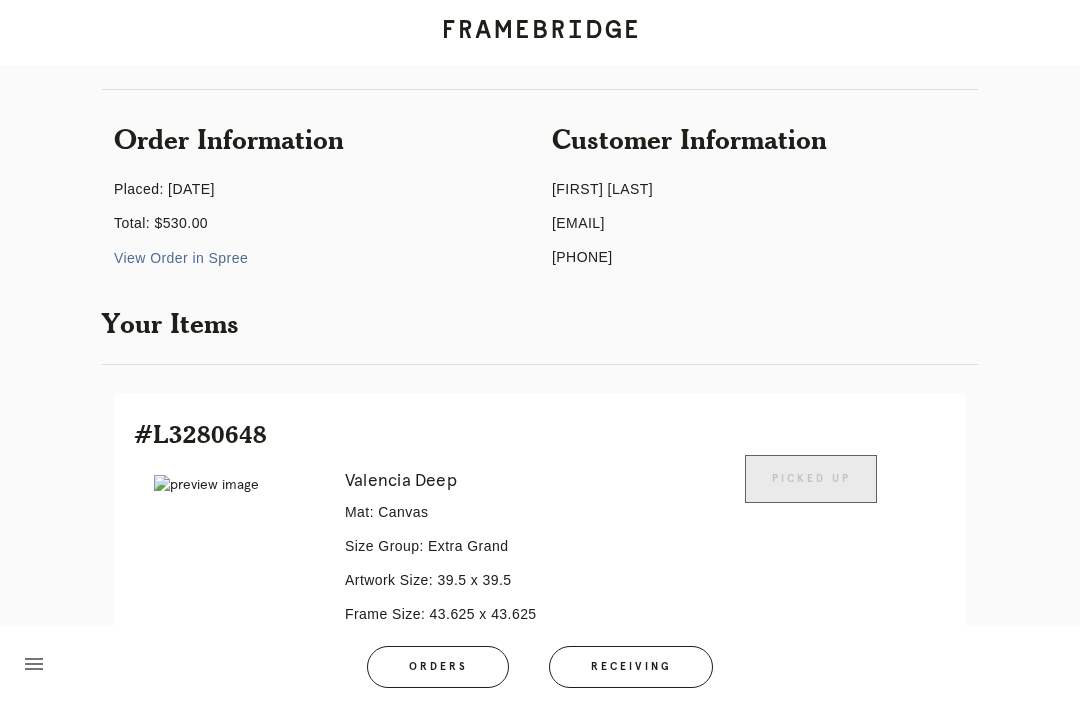 scroll, scrollTop: 0, scrollLeft: 0, axis: both 